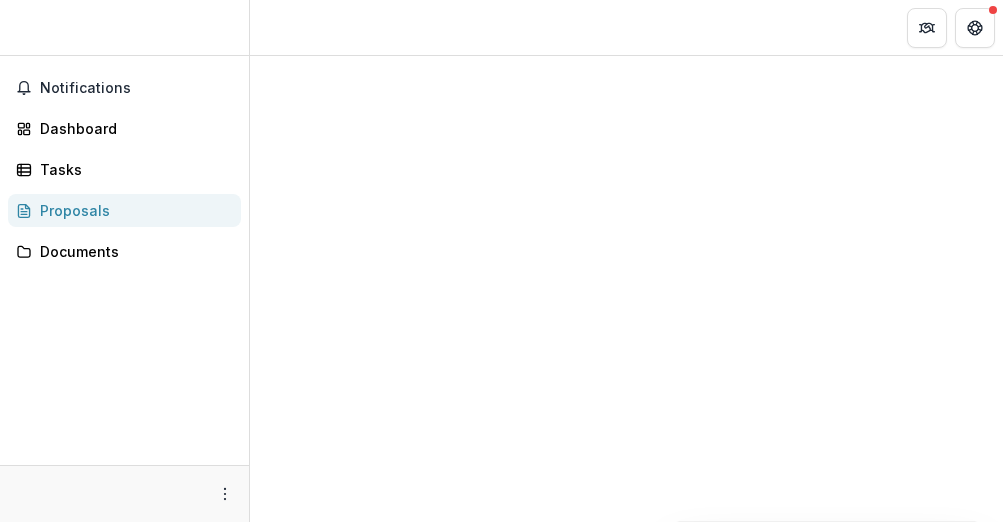 scroll, scrollTop: 0, scrollLeft: 0, axis: both 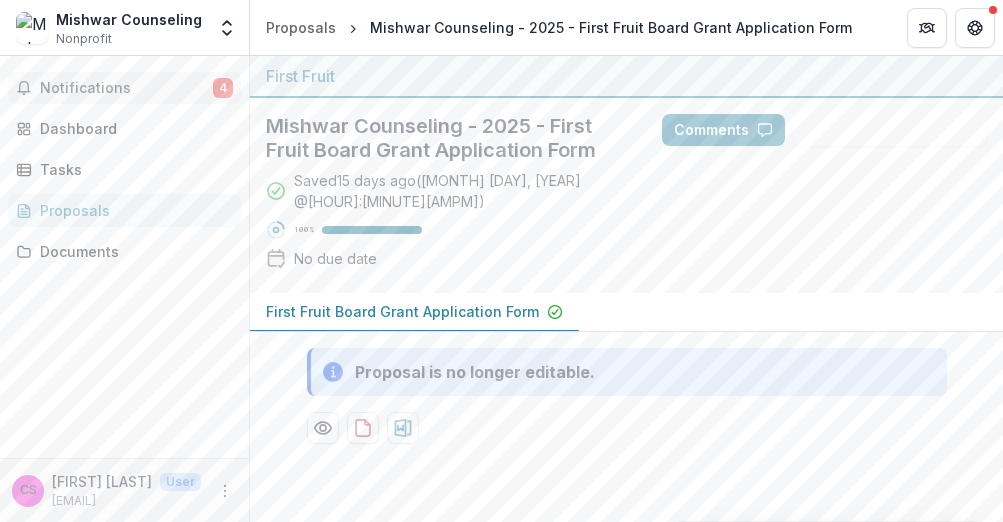 click on "Notifications" at bounding box center (126, 88) 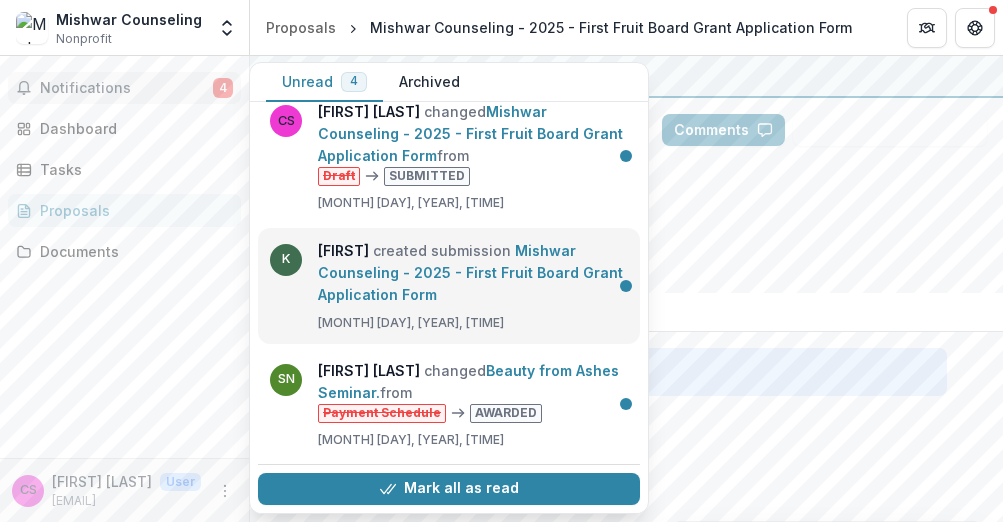 scroll, scrollTop: 0, scrollLeft: 0, axis: both 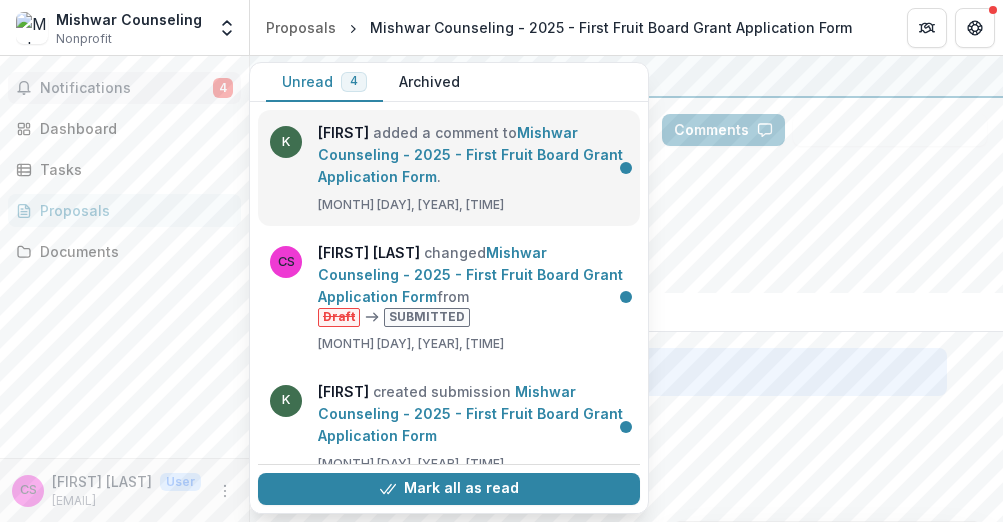 click on "Mishwar Counseling - 2025 - First Fruit Board Grant Application Form" at bounding box center (470, 154) 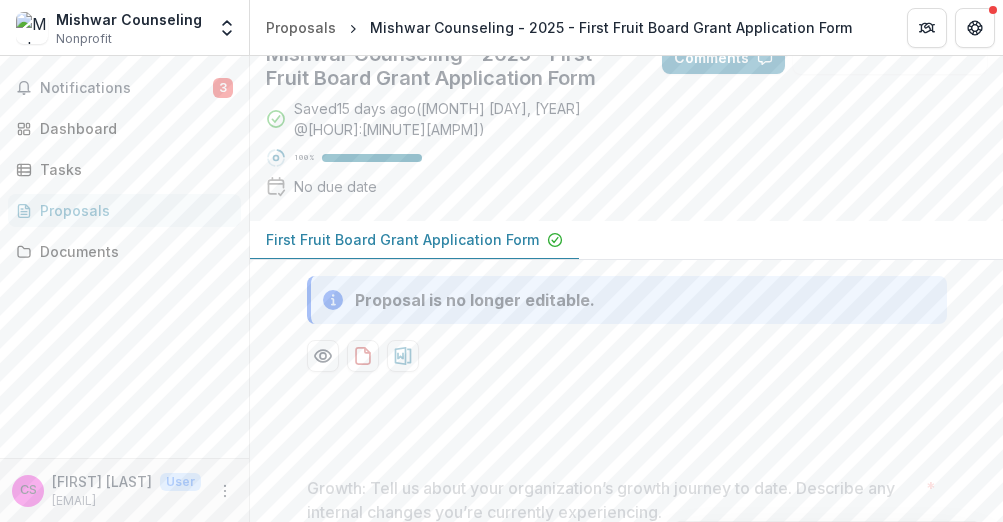 scroll, scrollTop: 0, scrollLeft: 0, axis: both 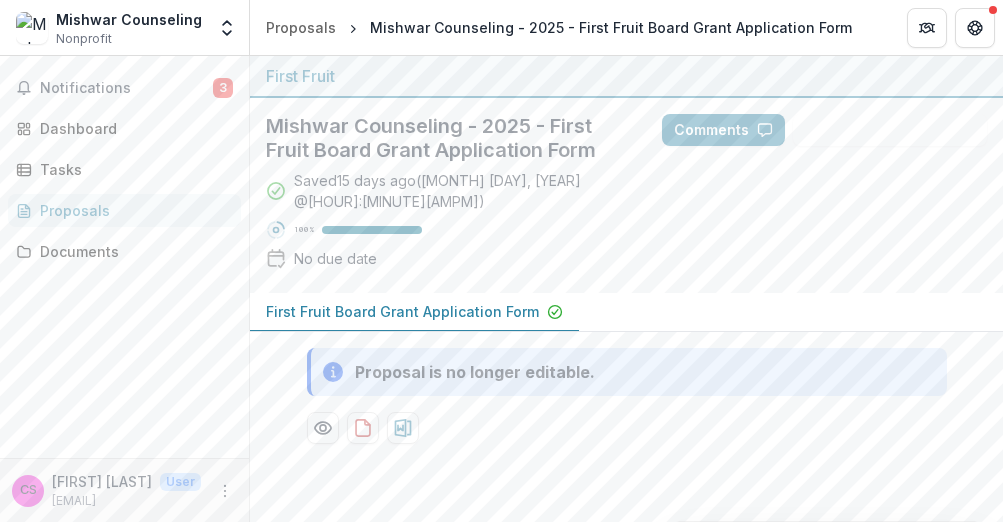 click on "First Fruit Board Grant Application Form" at bounding box center (402, 311) 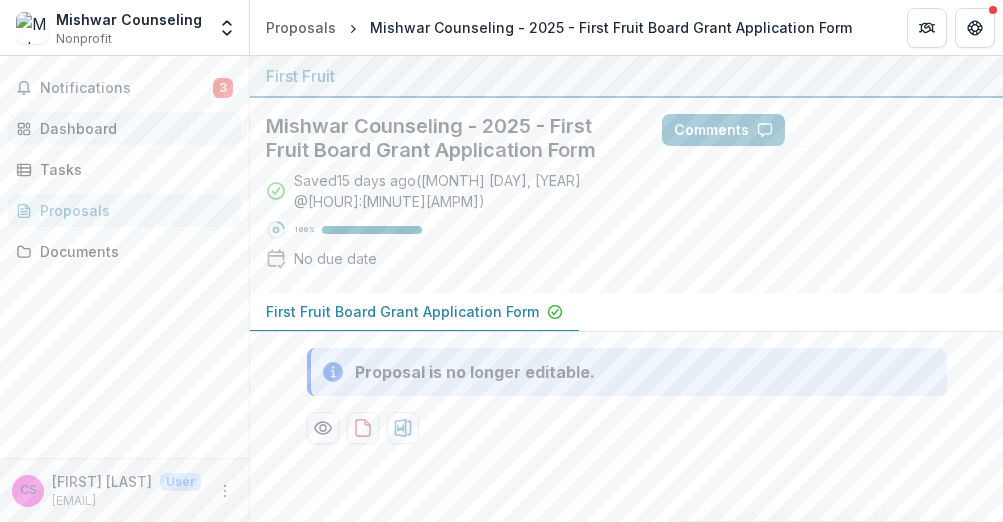 click on "Dashboard" at bounding box center (132, 128) 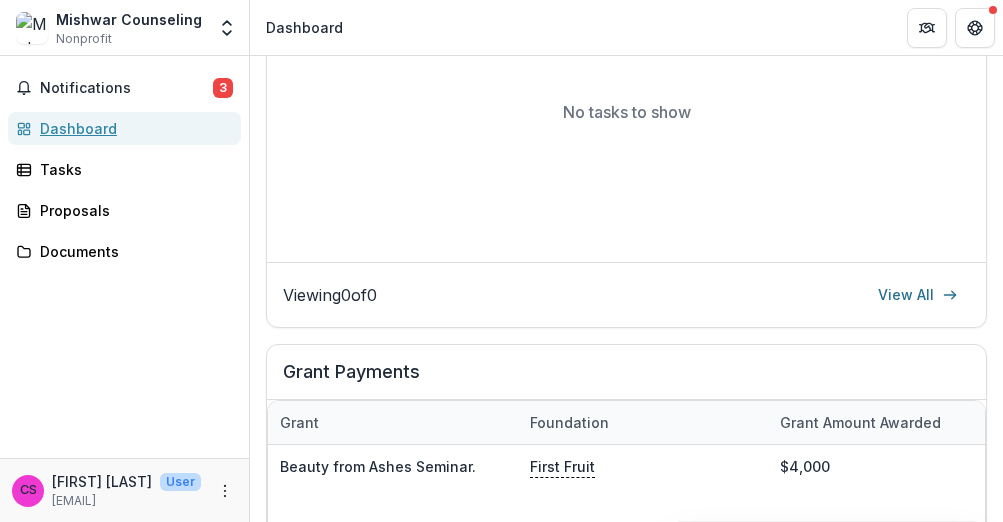 scroll, scrollTop: 0, scrollLeft: 0, axis: both 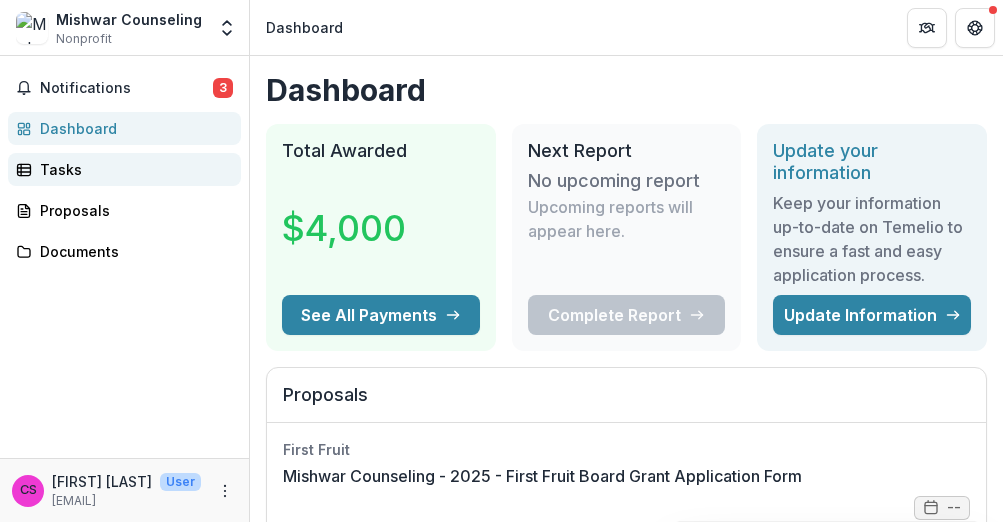 click on "Tasks" at bounding box center [132, 169] 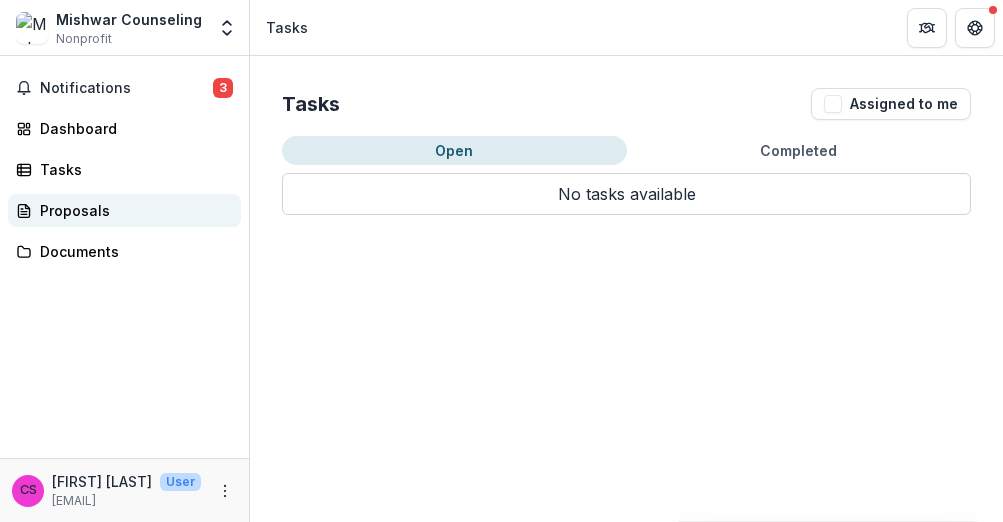 click on "Proposals" at bounding box center (132, 210) 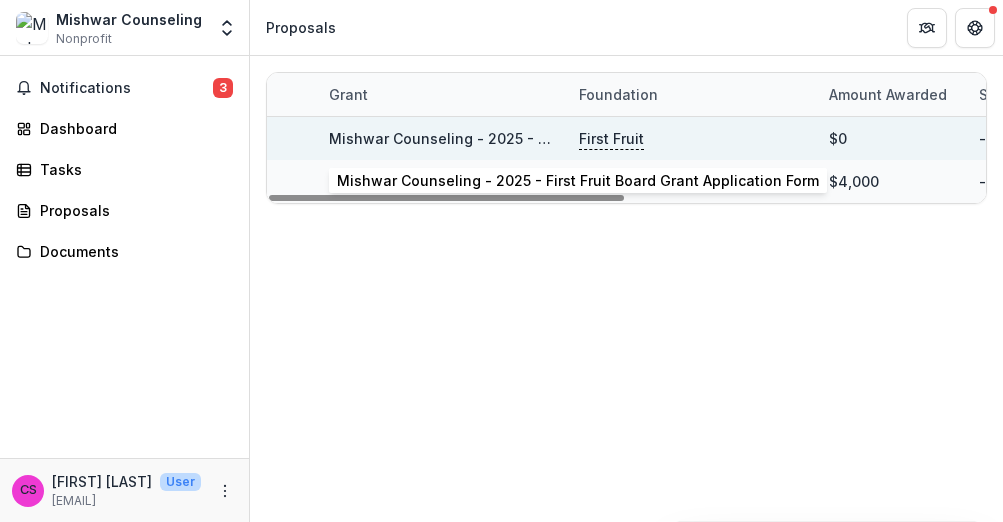 click on "Mishwar Counseling - 2025 - First Fruit Board Grant Application Form" at bounding box center [570, 138] 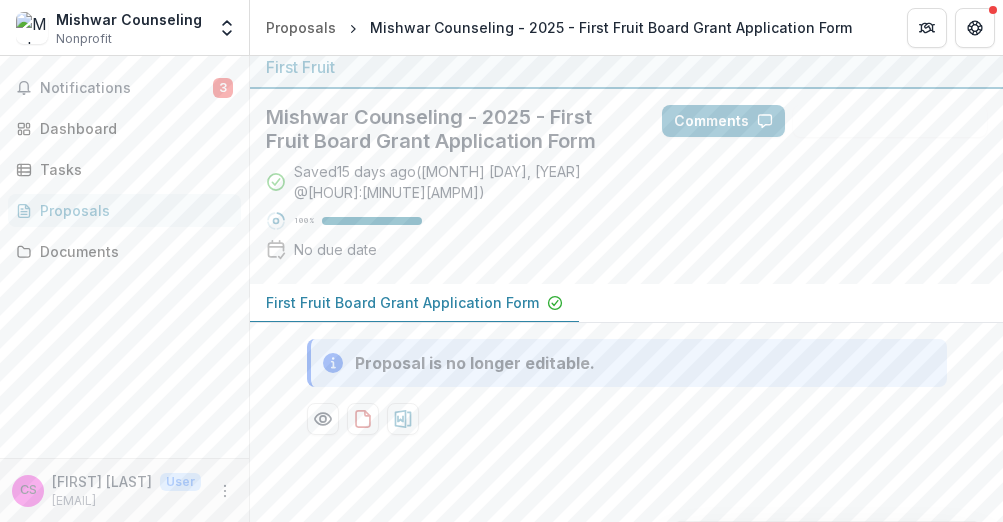 scroll, scrollTop: 0, scrollLeft: 0, axis: both 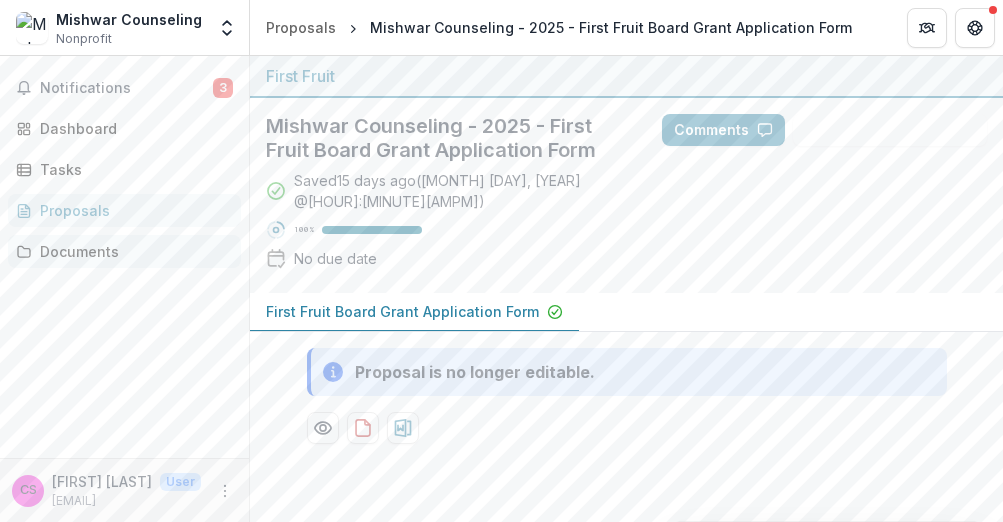 click on "Documents" at bounding box center [132, 251] 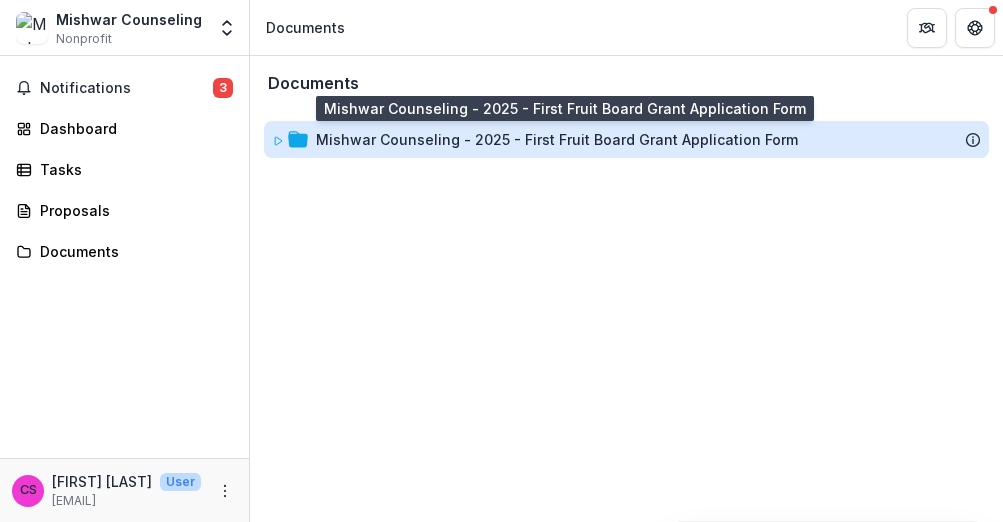 click on "Mishwar Counseling - 2025 - First Fruit Board Grant Application Form" at bounding box center (557, 139) 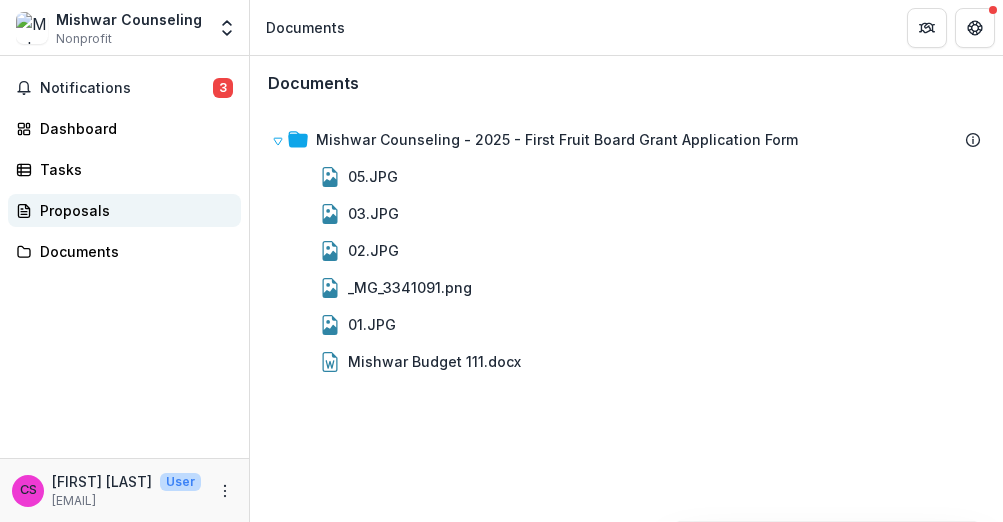 click on "Proposals" at bounding box center [132, 210] 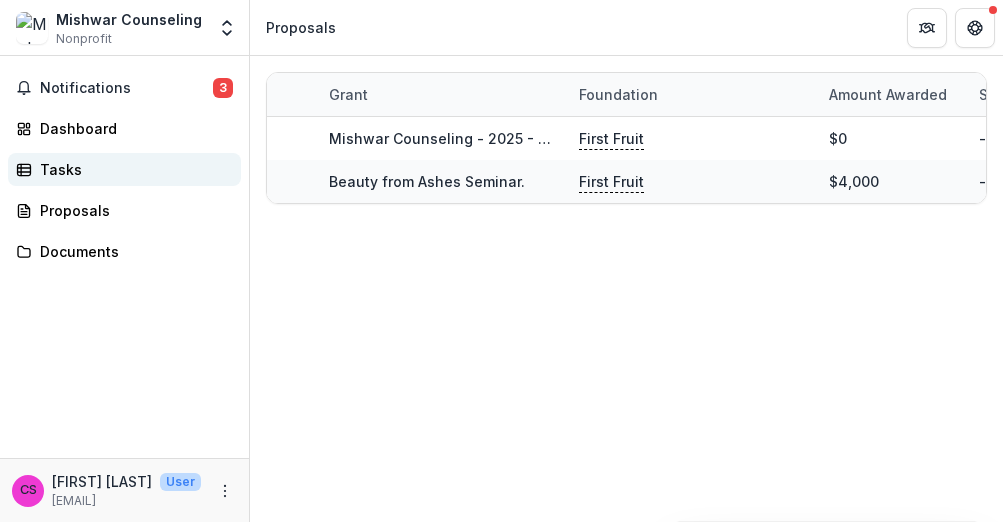click on "Tasks" at bounding box center (132, 169) 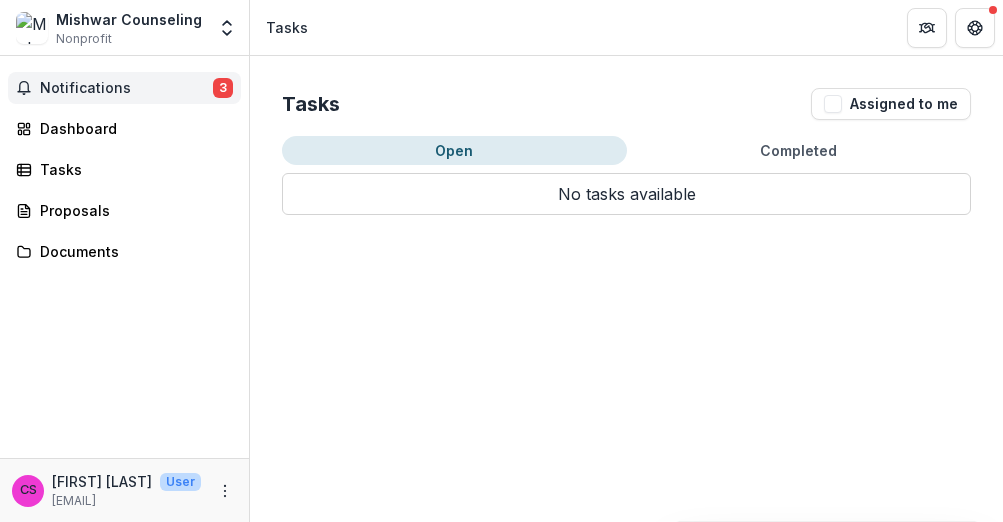 click on "Notifications" at bounding box center [126, 88] 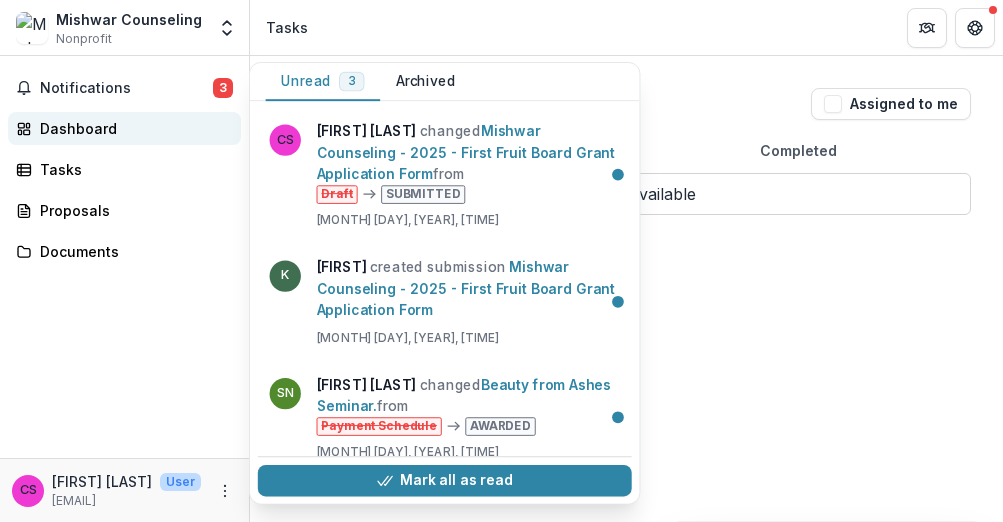 click on "Dashboard" at bounding box center [132, 128] 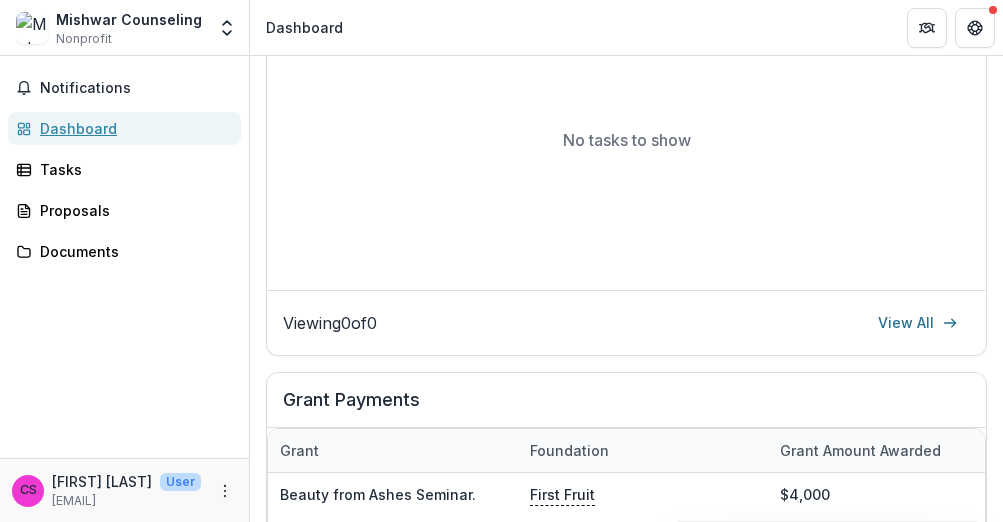 scroll, scrollTop: 1250, scrollLeft: 0, axis: vertical 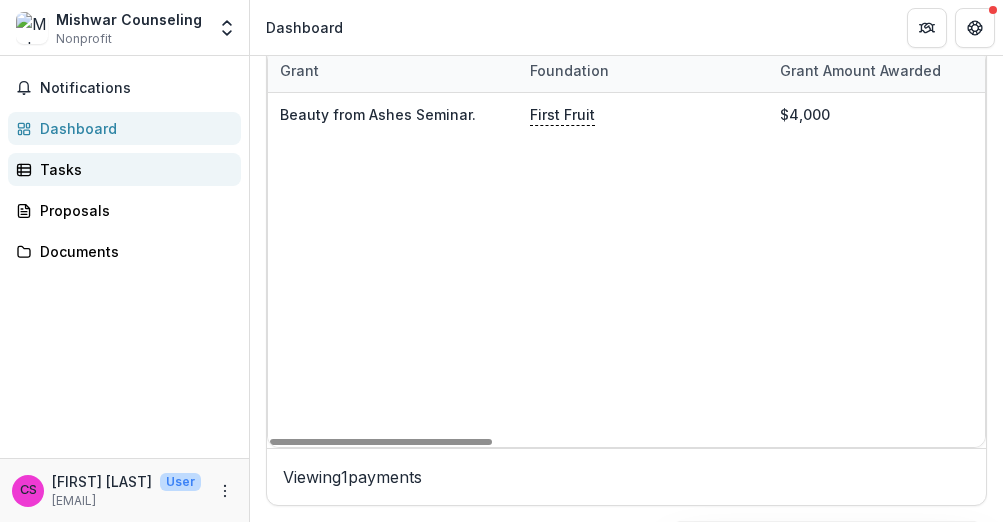 click on "Tasks" at bounding box center [132, 169] 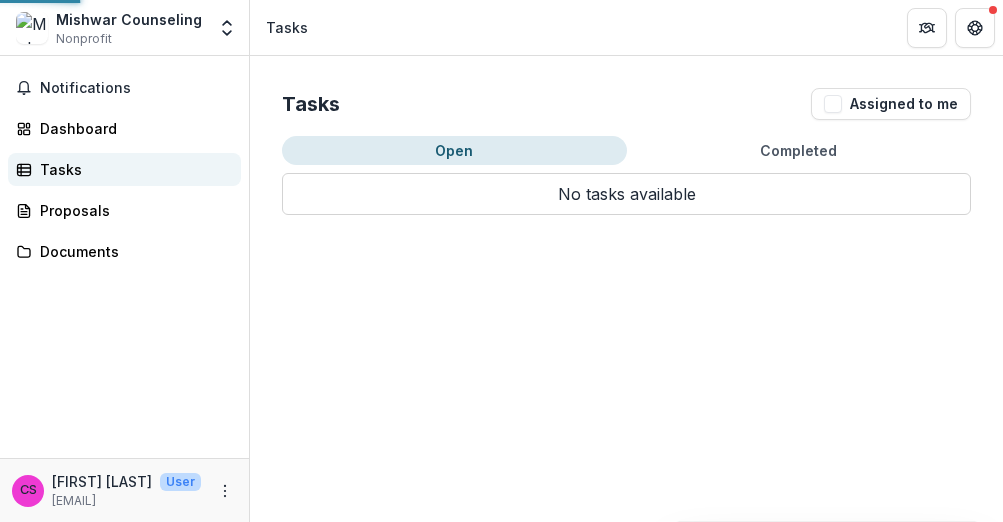 scroll, scrollTop: 0, scrollLeft: 0, axis: both 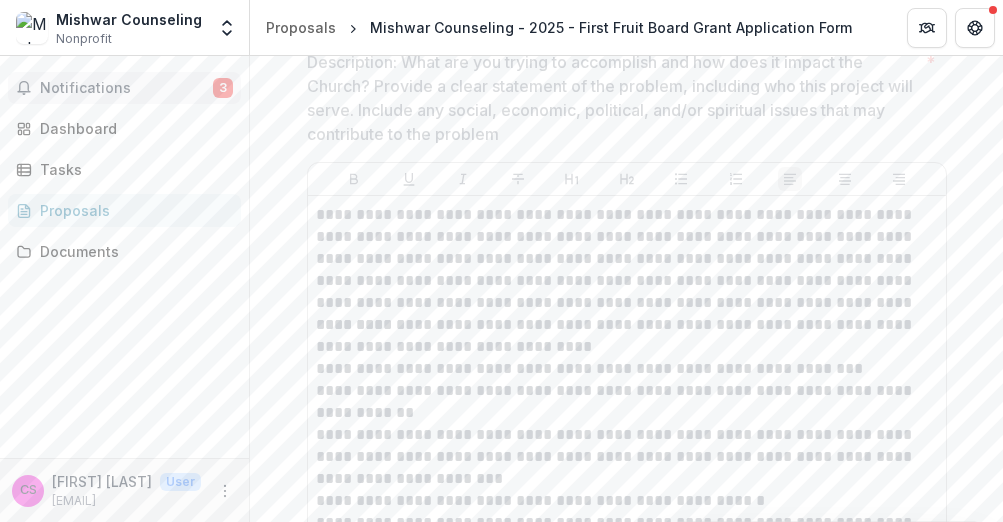 click on "Notifications" at bounding box center [126, 88] 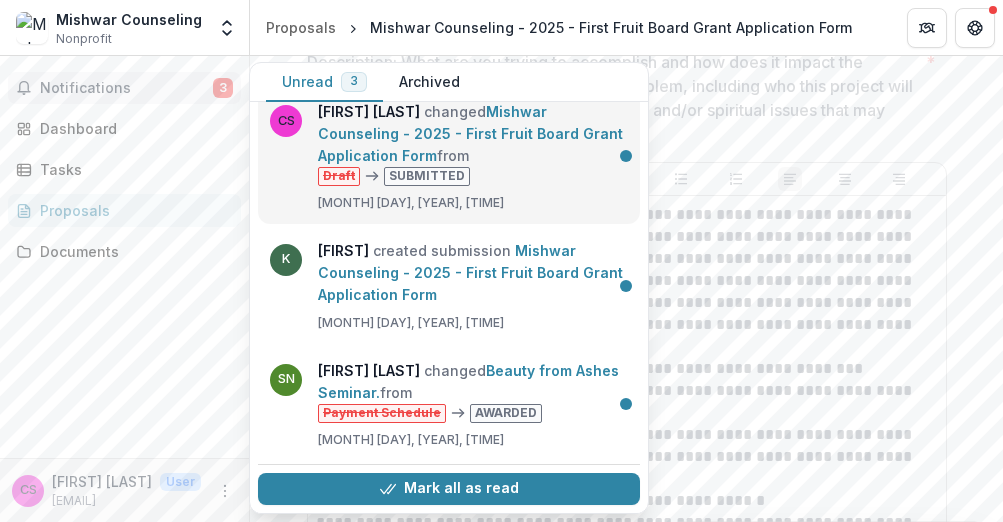 click on "Mishwar Counseling - 2025 - First Fruit Board Grant Application Form" at bounding box center [470, 133] 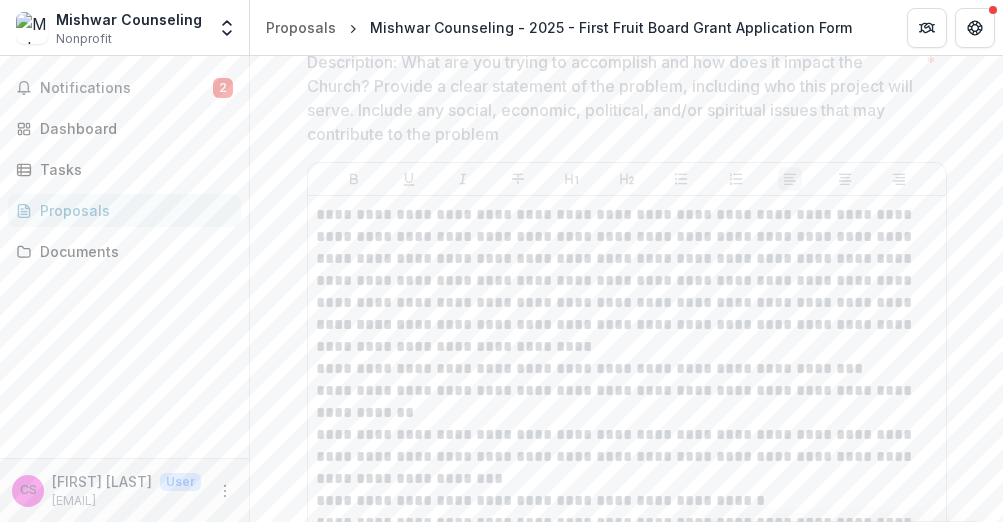 scroll, scrollTop: 21, scrollLeft: 0, axis: vertical 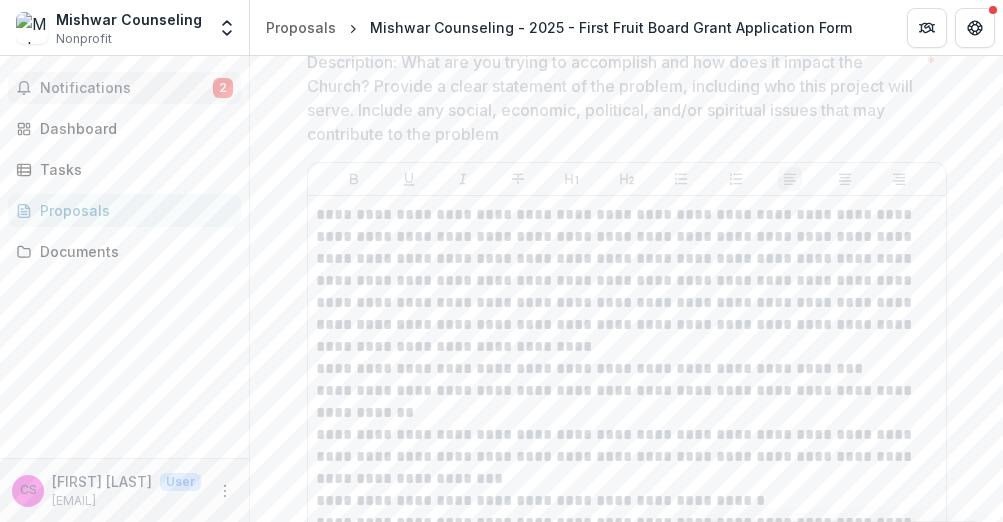 click on "Notifications" at bounding box center (126, 88) 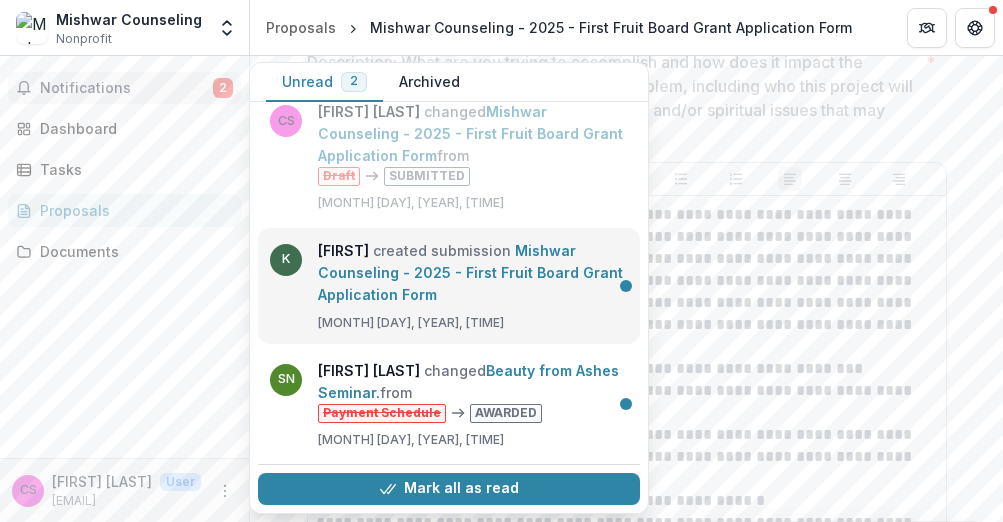 scroll, scrollTop: 0, scrollLeft: 0, axis: both 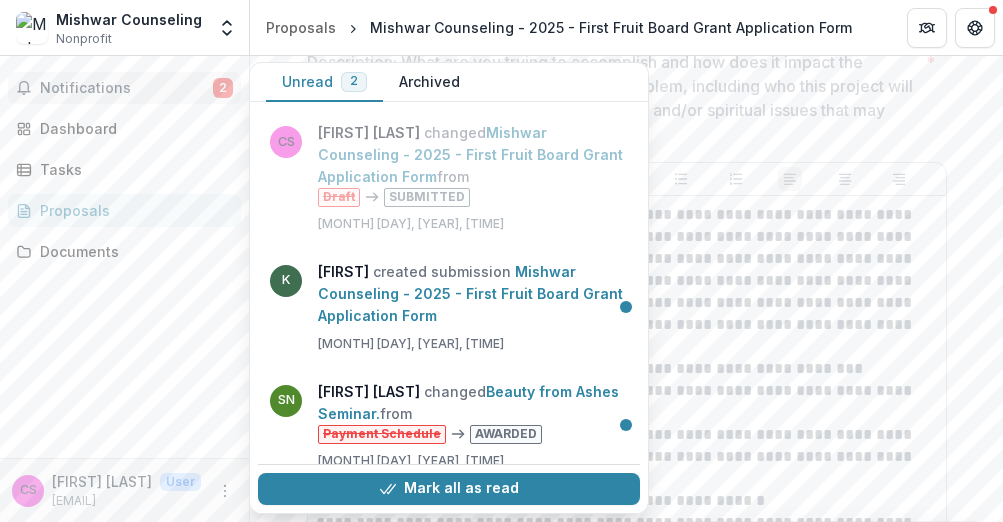 click on "Notifications" at bounding box center (126, 88) 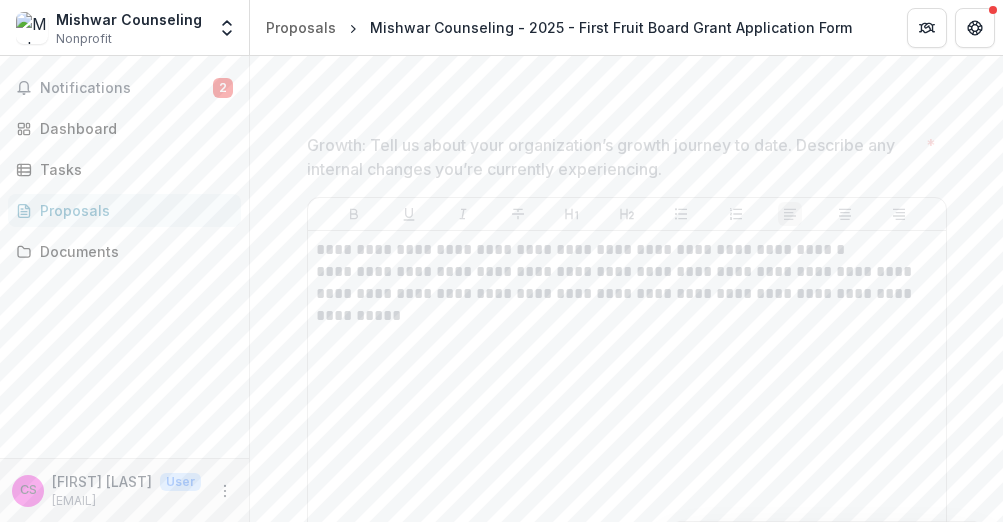 scroll, scrollTop: 0, scrollLeft: 0, axis: both 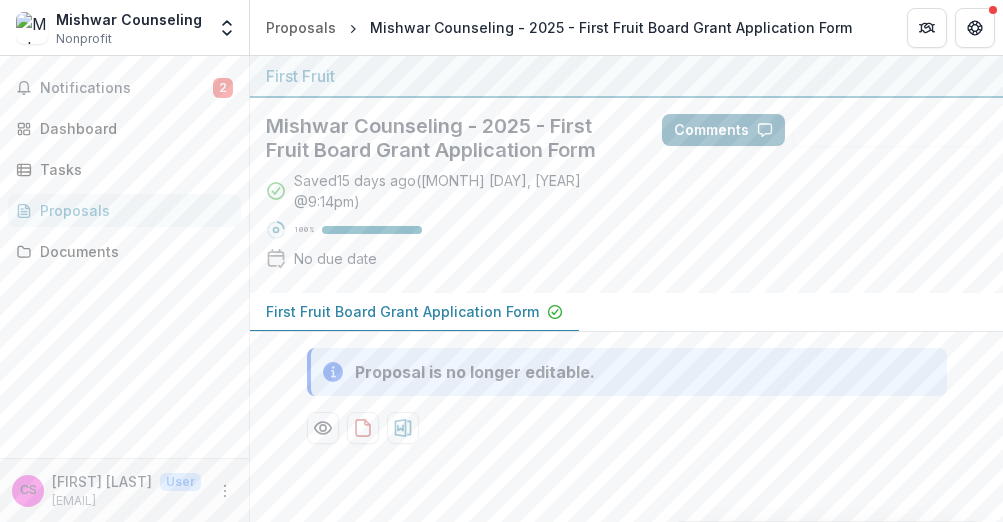 click on "Comments" at bounding box center (723, 130) 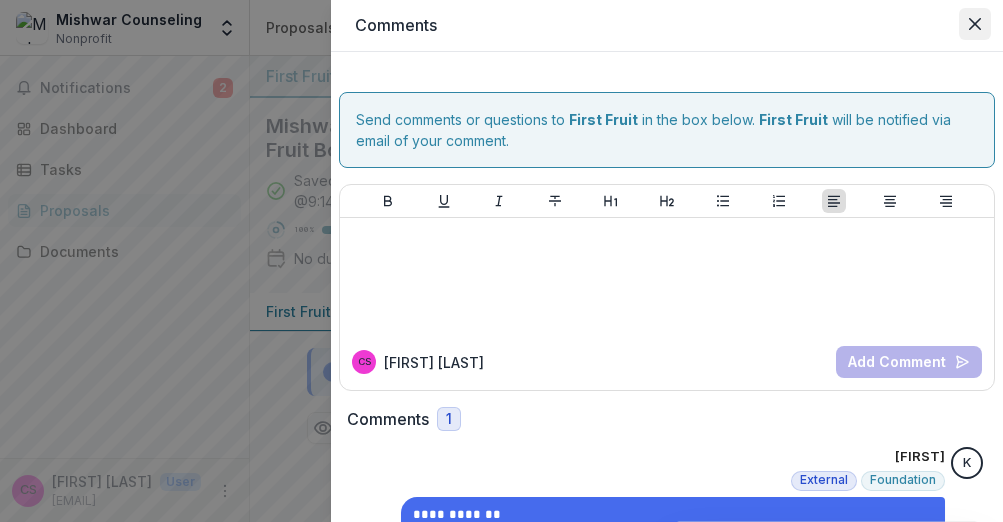 click at bounding box center [975, 24] 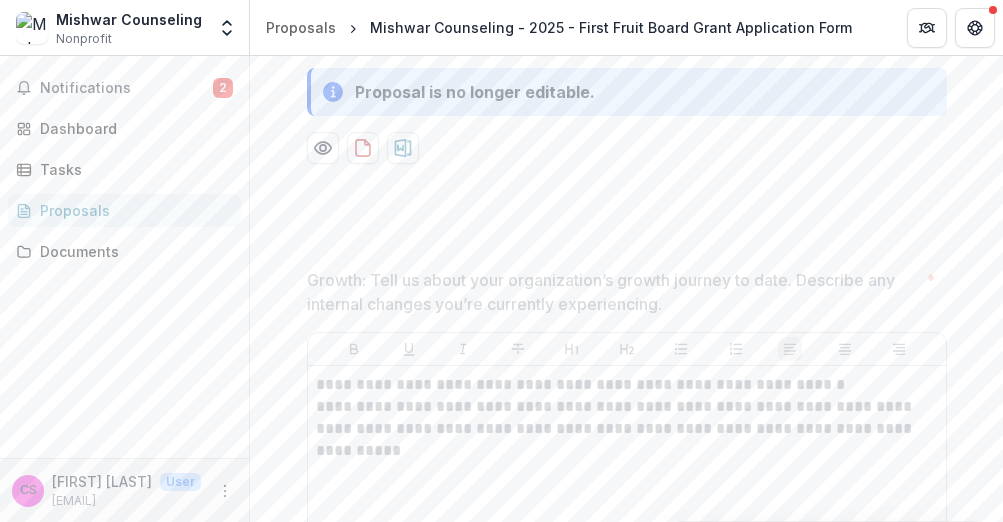 scroll, scrollTop: 0, scrollLeft: 0, axis: both 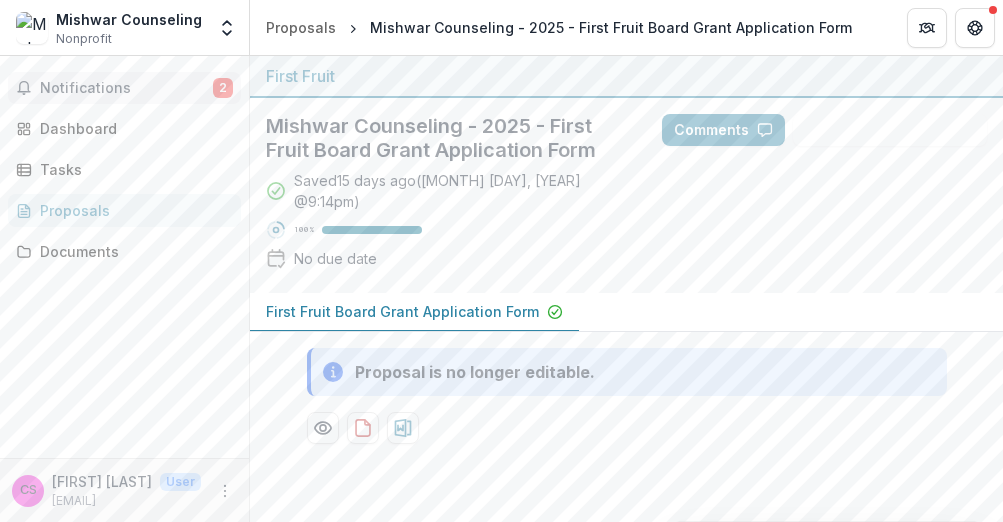 click on "Notifications 2" at bounding box center [124, 88] 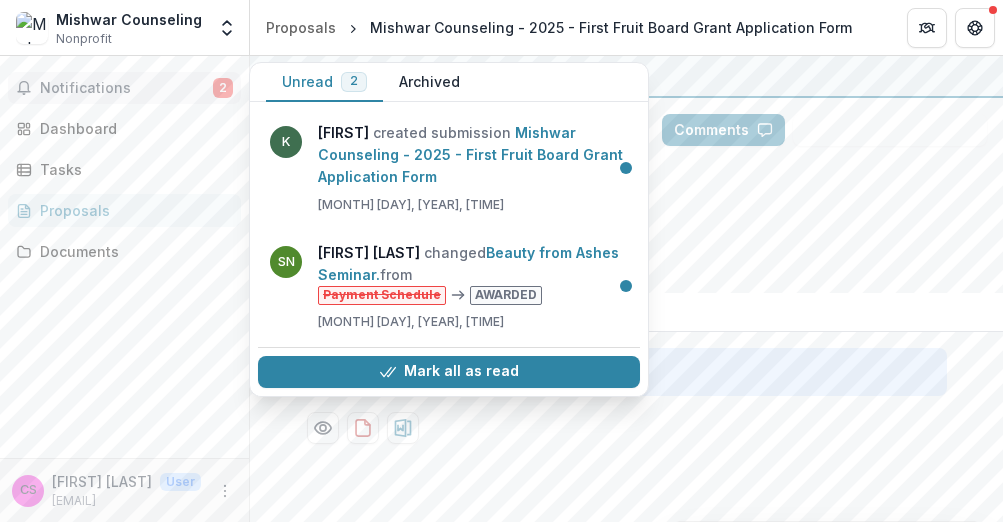 click on "Unread   2" at bounding box center (324, 82) 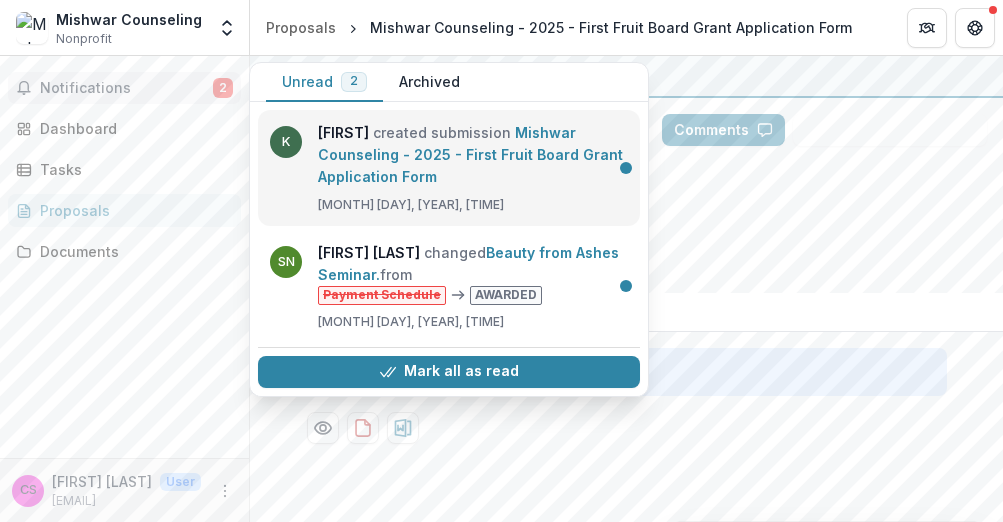 click on "Mishwar Counseling - 2025 - First Fruit Board Grant Application Form" at bounding box center [470, 154] 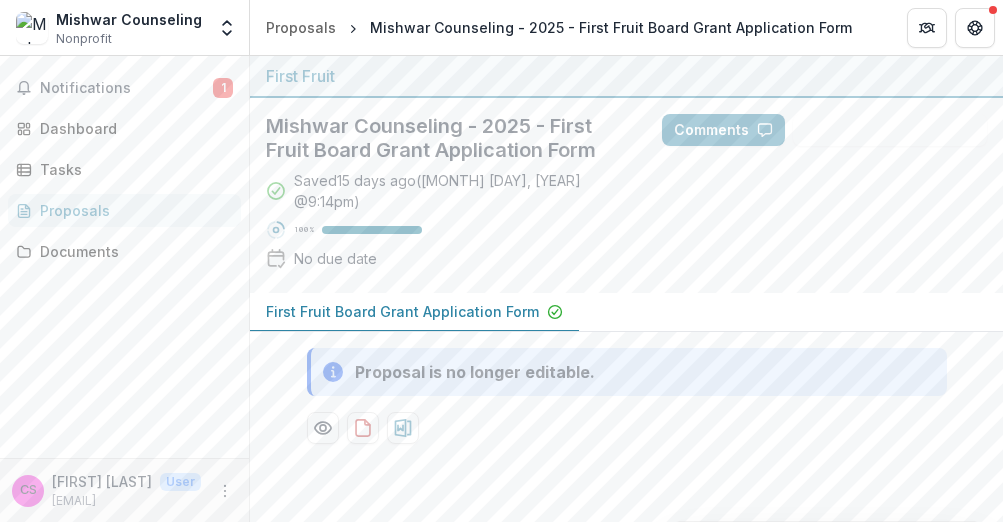 click on "First Fruit Board Grant Application Form" at bounding box center [402, 311] 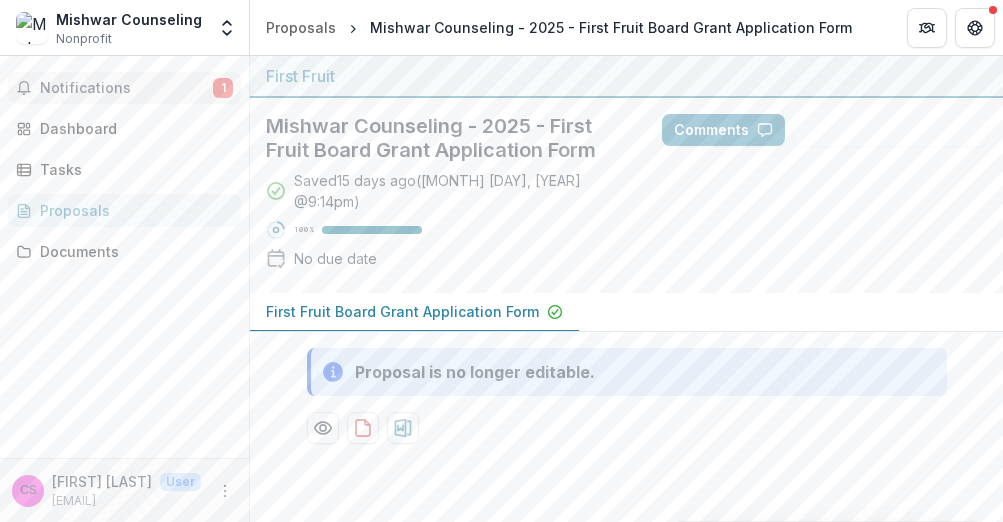 click on "Notifications" at bounding box center (126, 88) 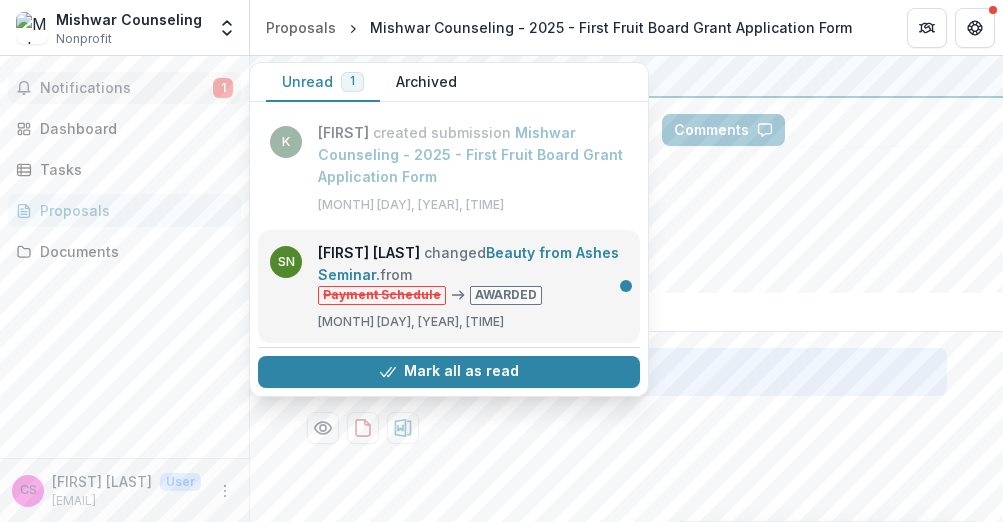 click on "Beauty from Ashes Seminar." at bounding box center [468, 263] 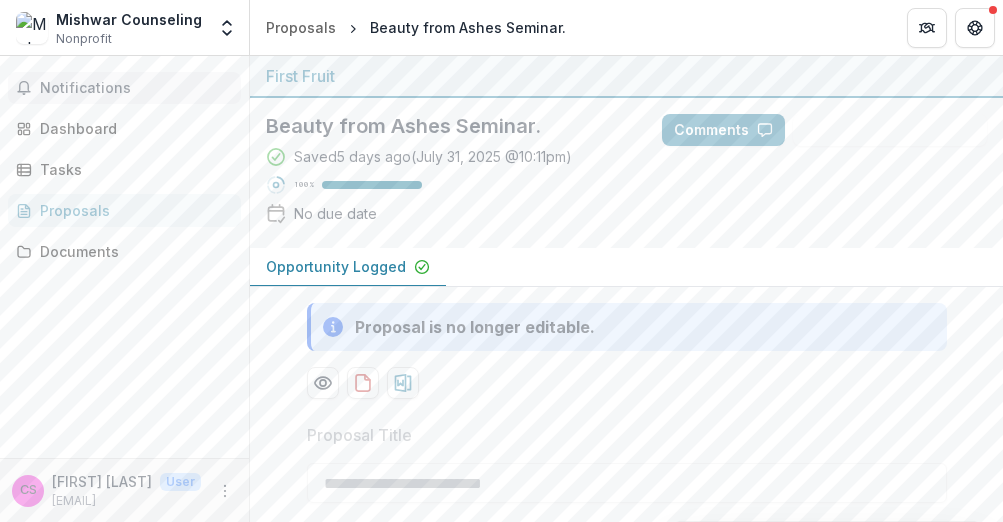 click on "Notifications" at bounding box center (136, 88) 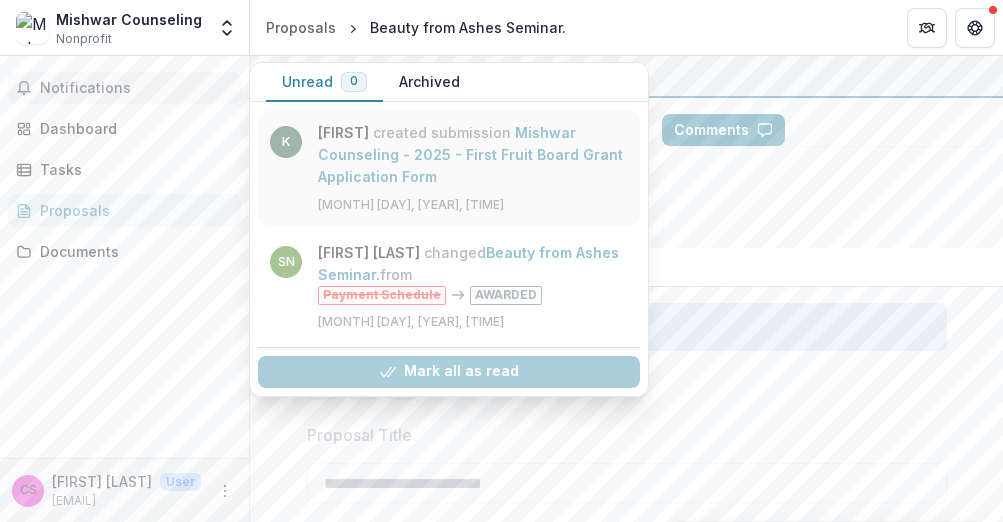 click on "Mishwar Counseling - 2025 - First Fruit Board Grant Application Form" at bounding box center (470, 154) 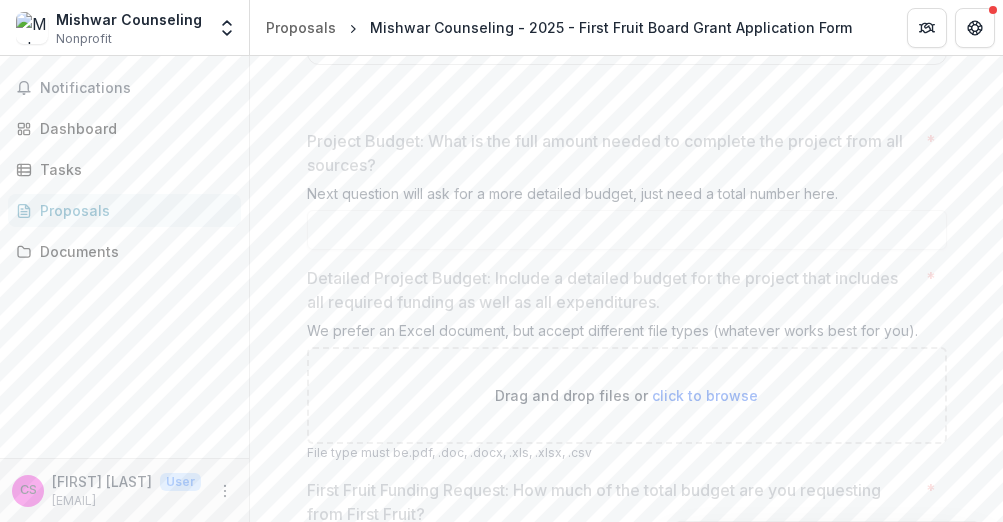 scroll, scrollTop: 4959, scrollLeft: 0, axis: vertical 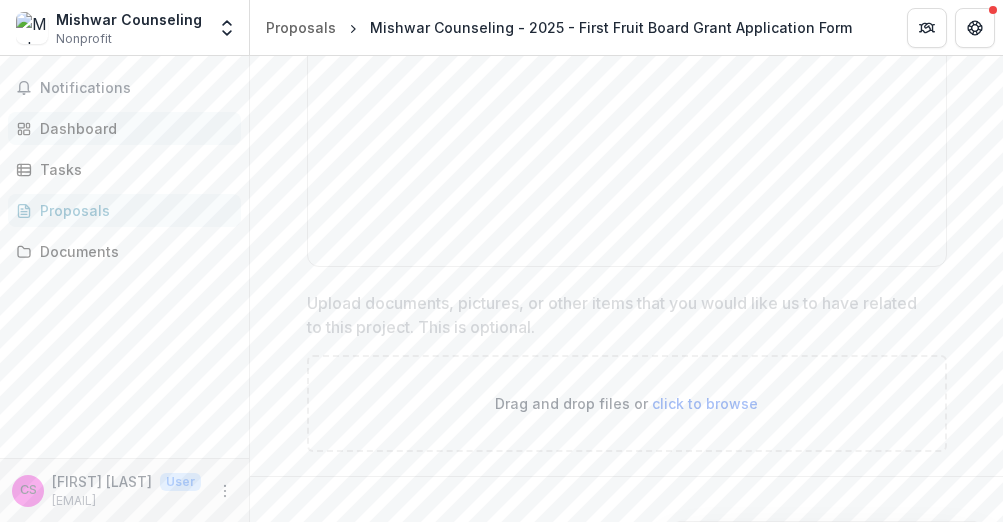 click on "Dashboard" at bounding box center [132, 128] 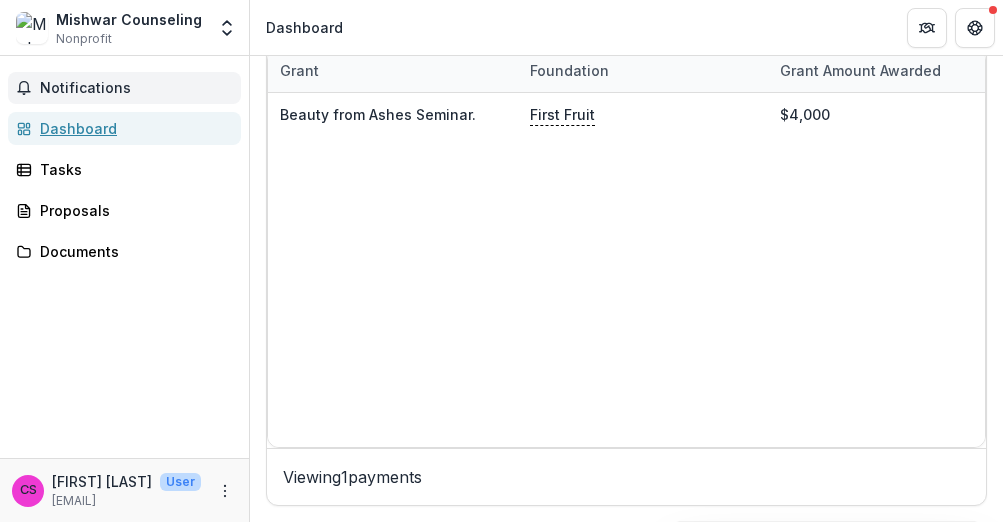 scroll, scrollTop: 1250, scrollLeft: 0, axis: vertical 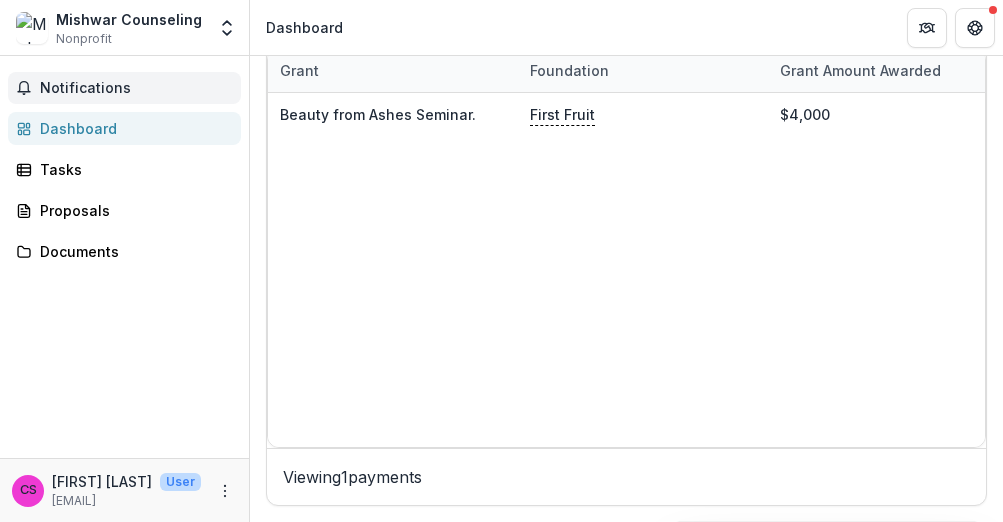 click on "Notifications" at bounding box center (124, 88) 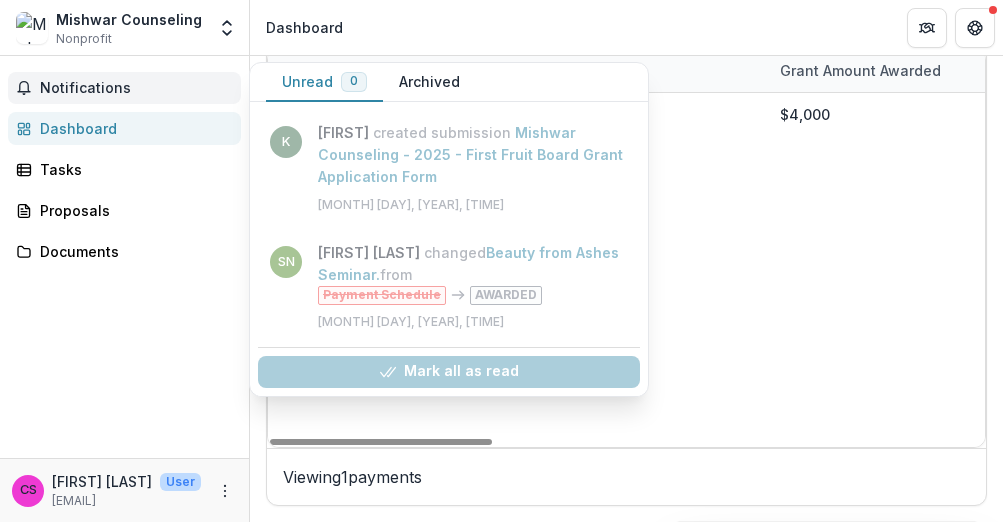 click on "Beauty from Ashes Seminar. First Fruit $4,000 $4,000 N/A 04/11/2025 01/01/2025 12/31/2025" at bounding box center (1393, 270) 